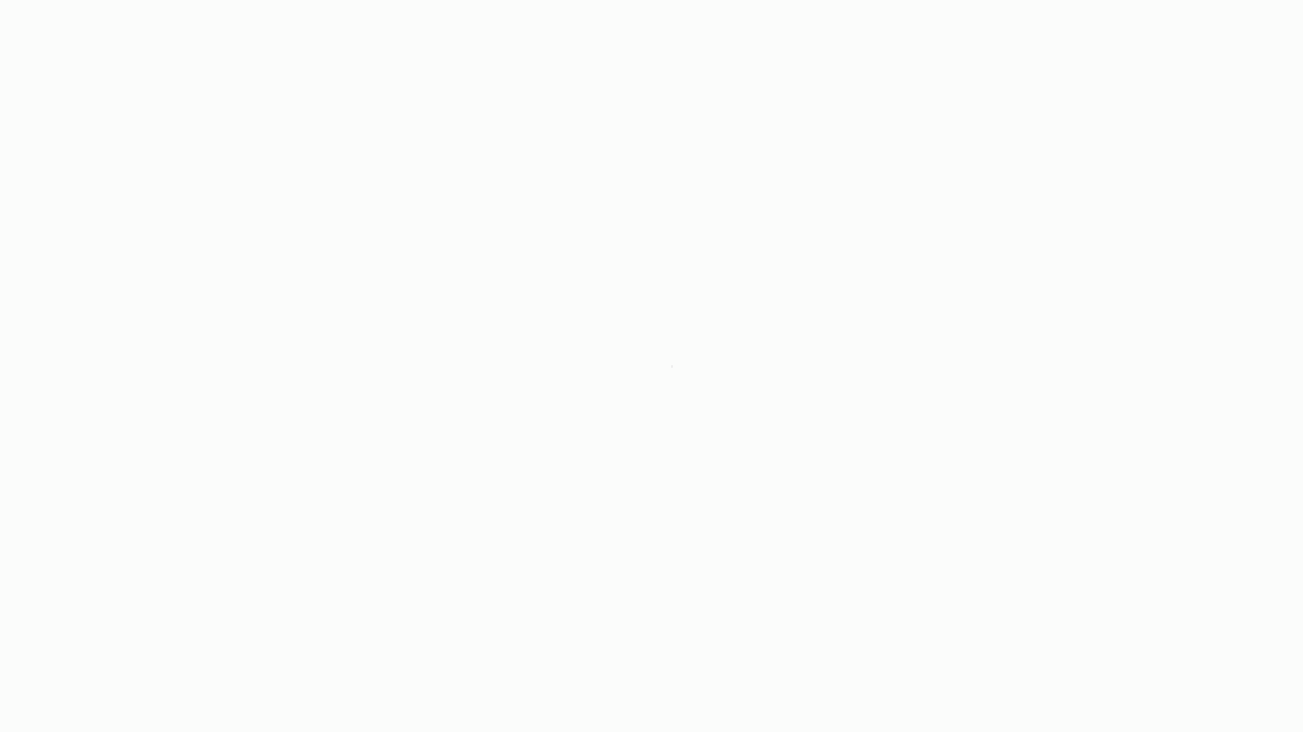 scroll, scrollTop: 0, scrollLeft: 0, axis: both 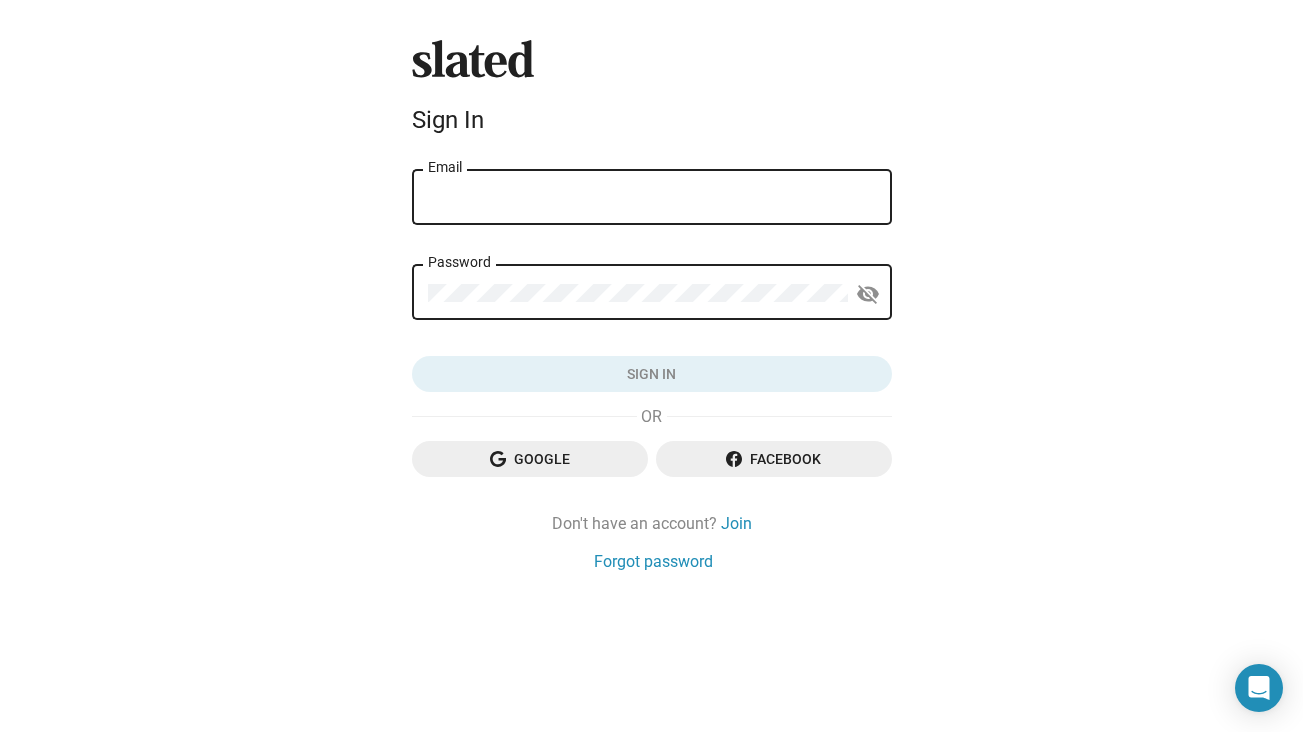 click on "Email" at bounding box center [652, 198] 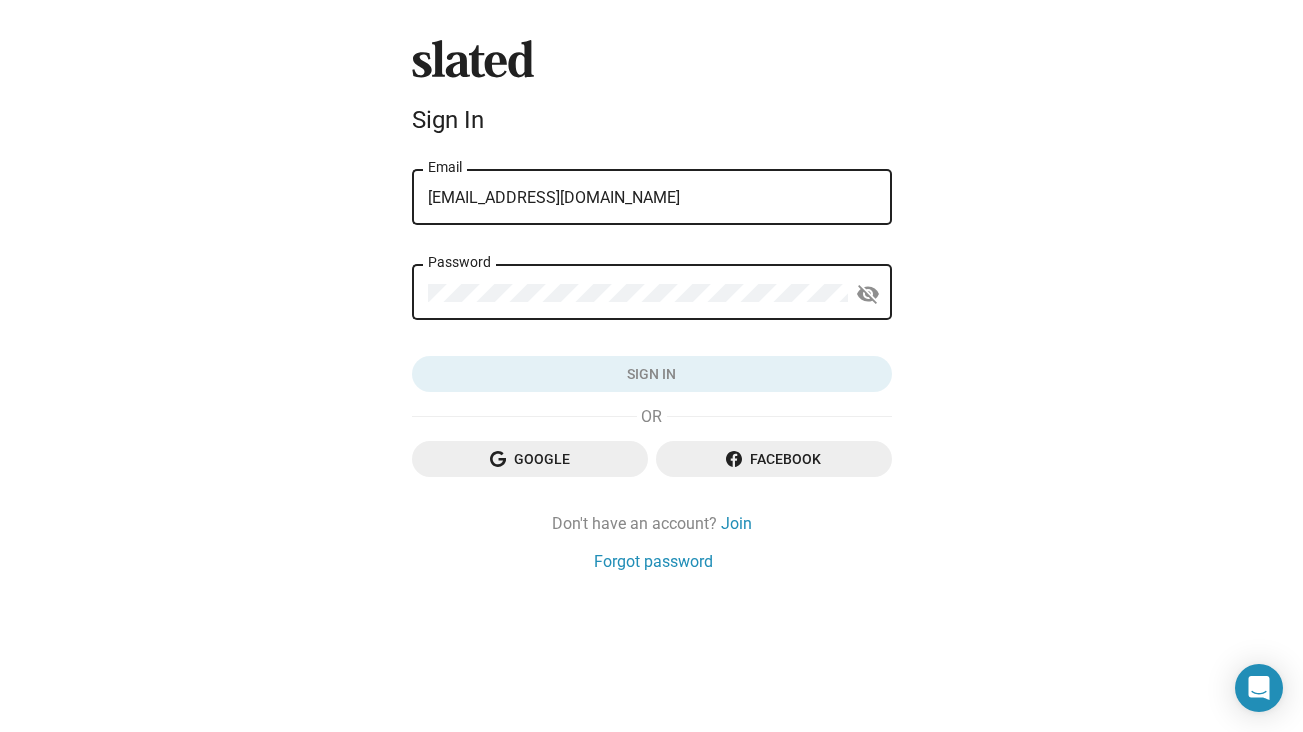 type on "[EMAIL_ADDRESS][DOMAIN_NAME]" 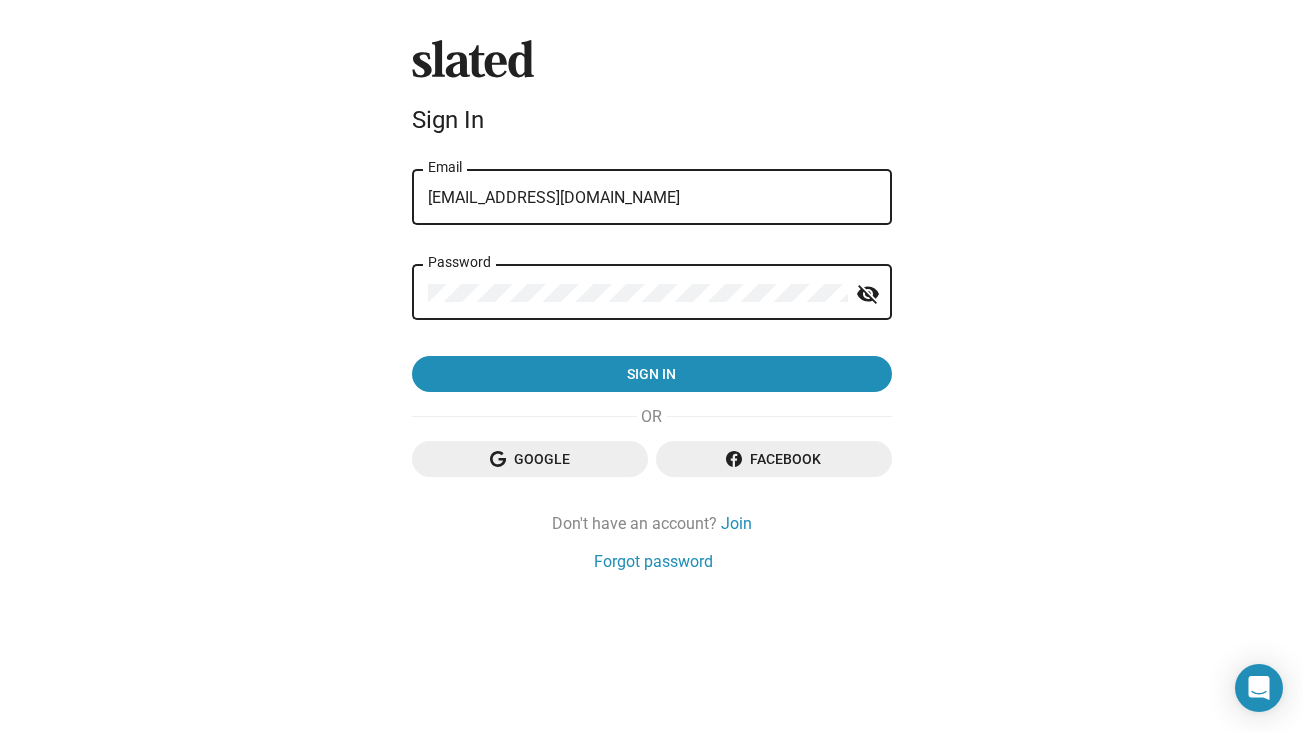 click on "Sign in" 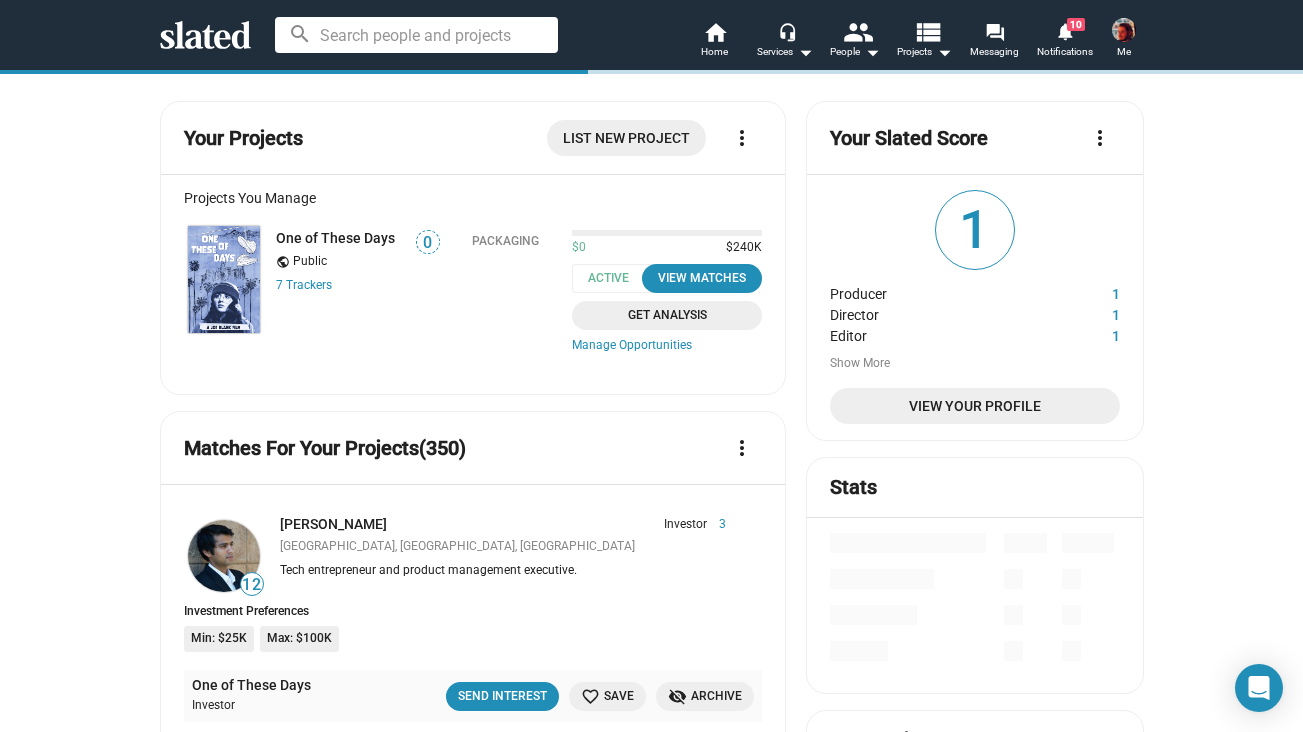 click at bounding box center [1124, 30] 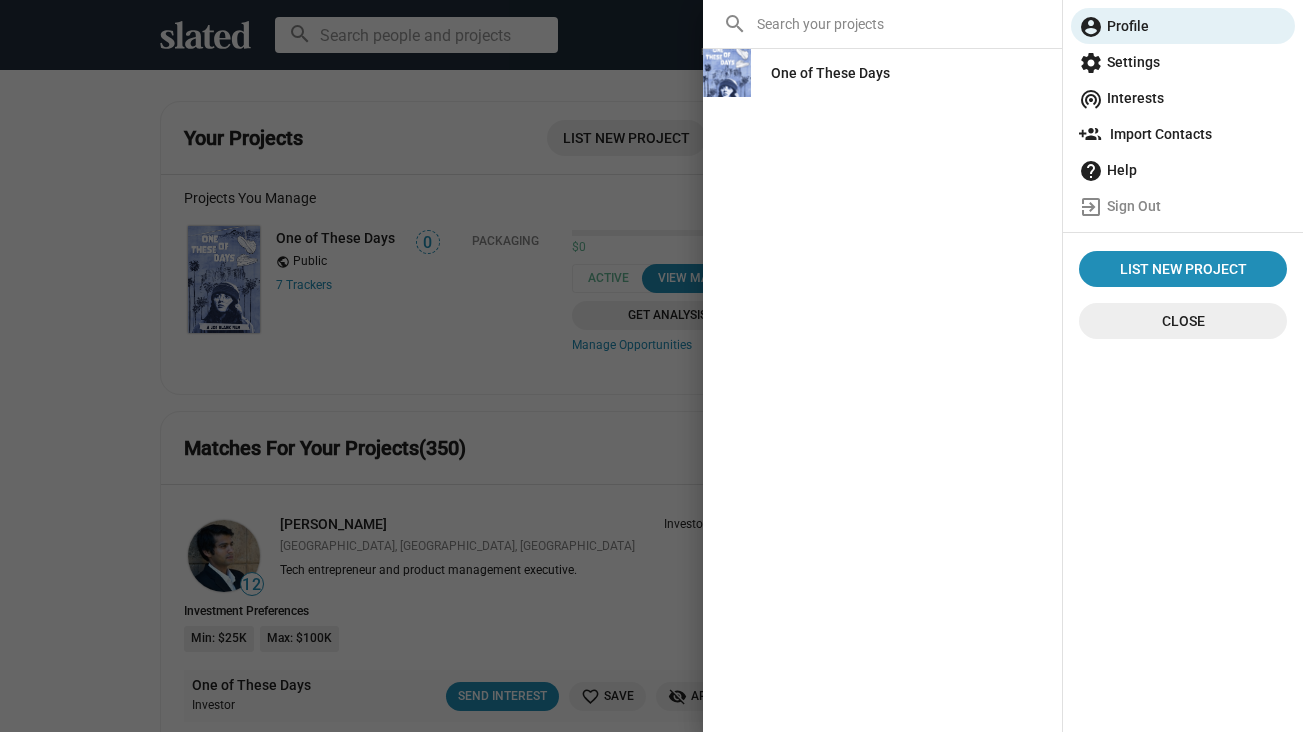 click on "settings  Settings" 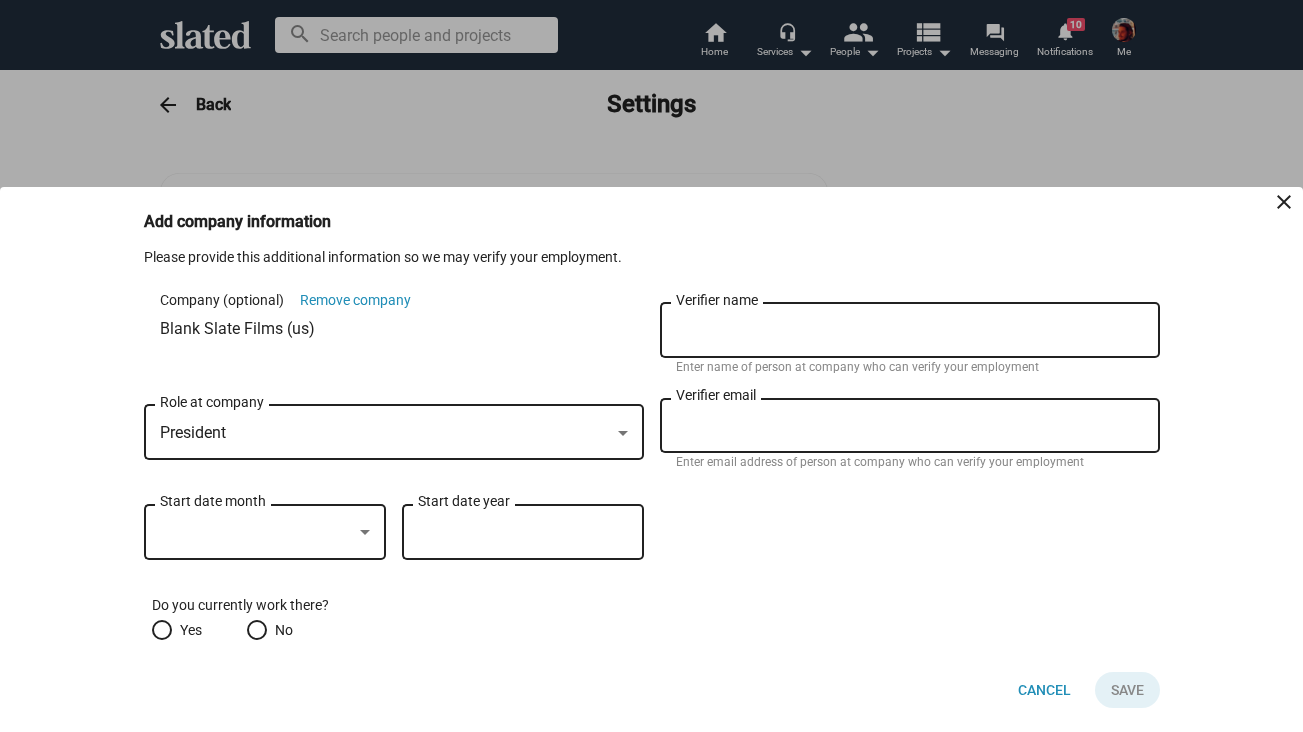click at bounding box center (651, 366) 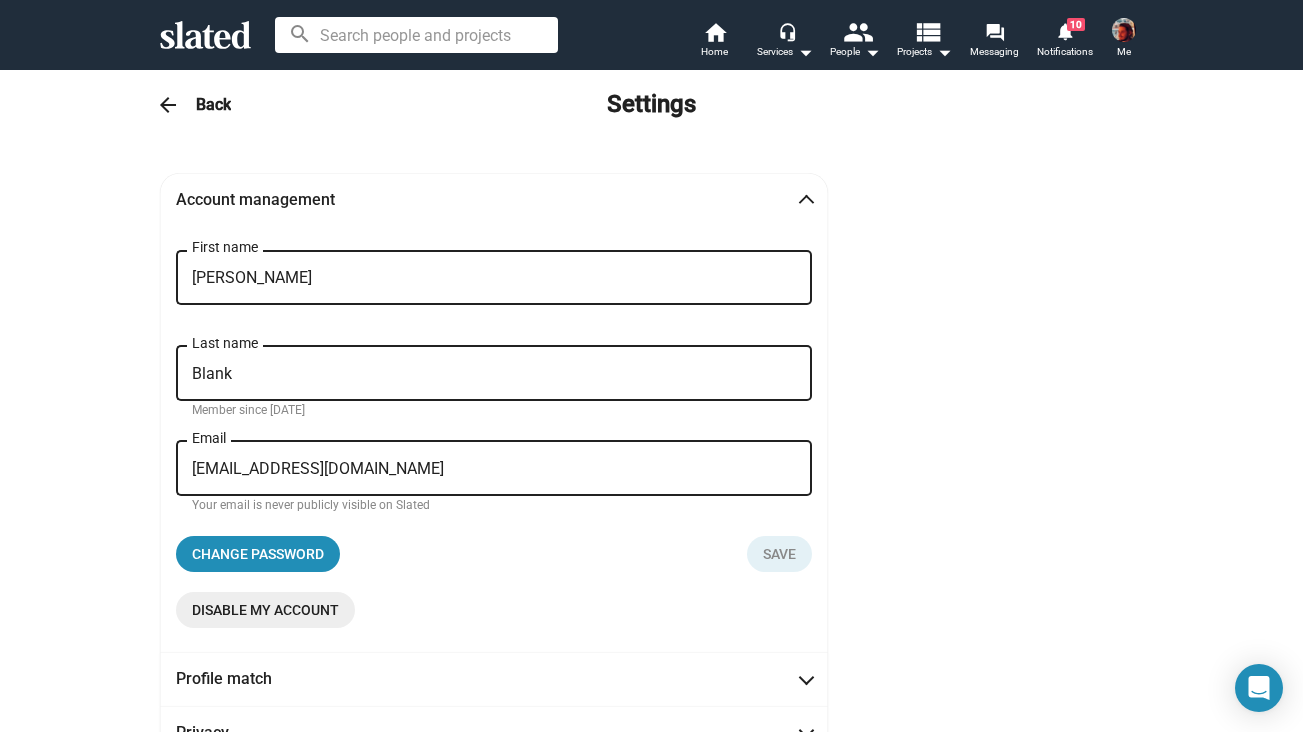 scroll, scrollTop: 0, scrollLeft: 0, axis: both 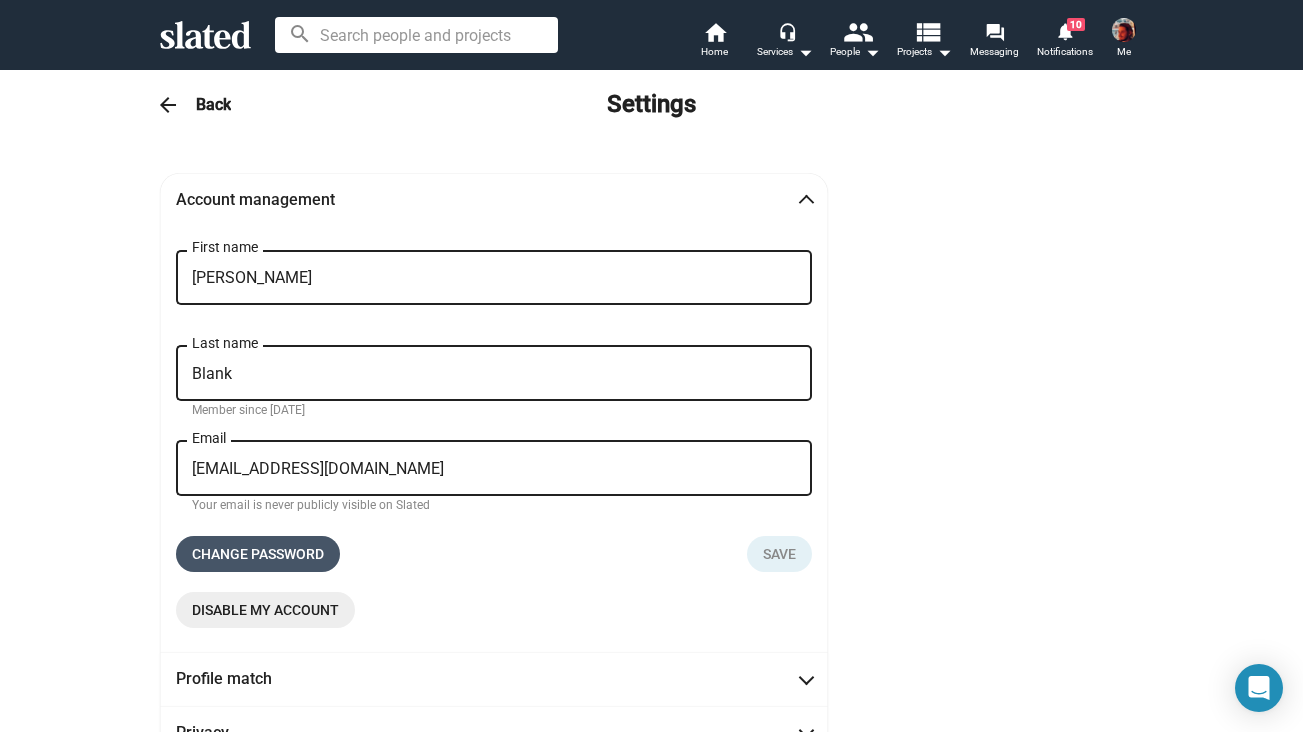 click on "Change password" at bounding box center (258, 554) 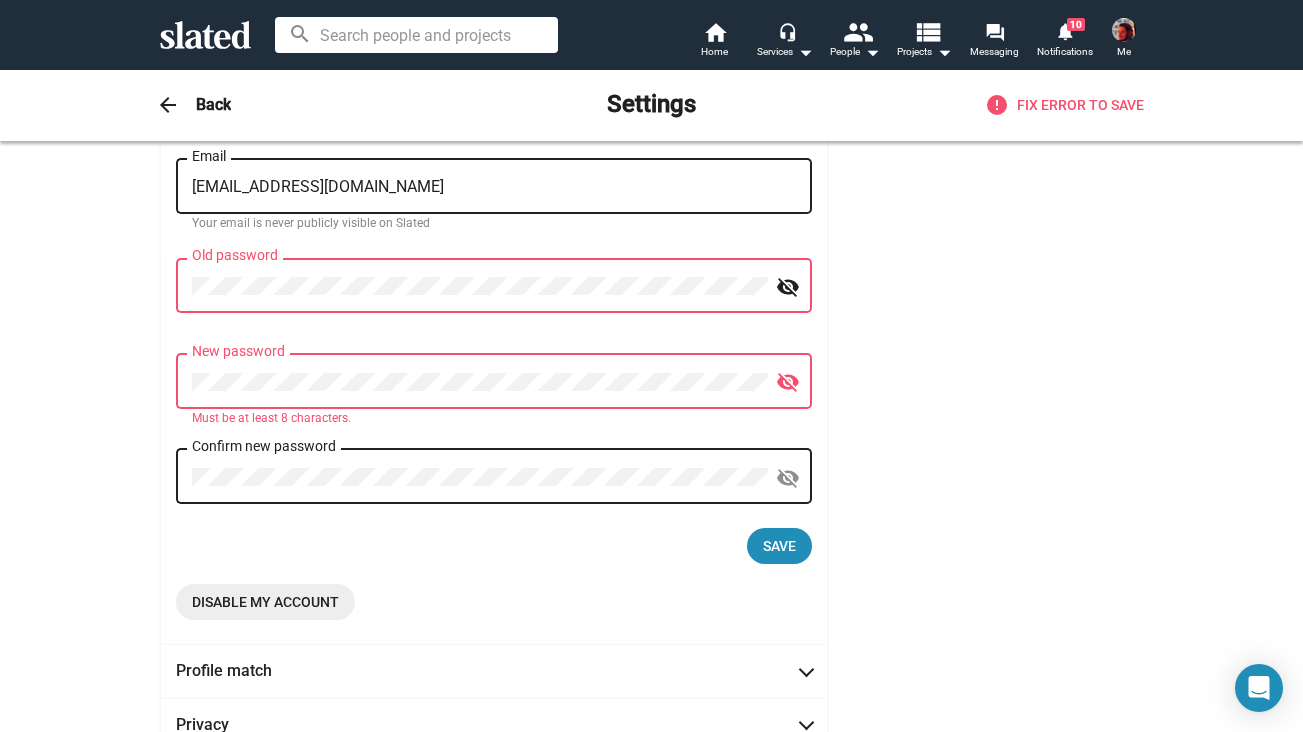 scroll, scrollTop: 294, scrollLeft: 0, axis: vertical 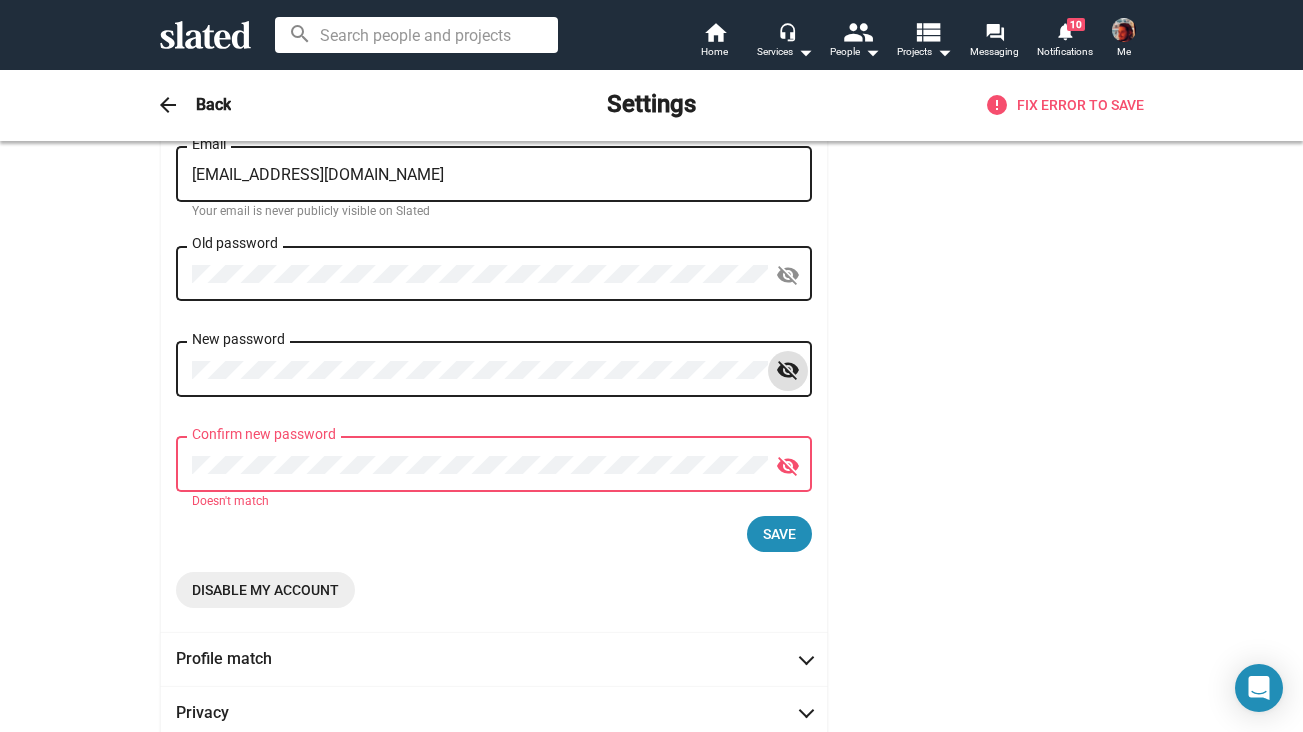 type 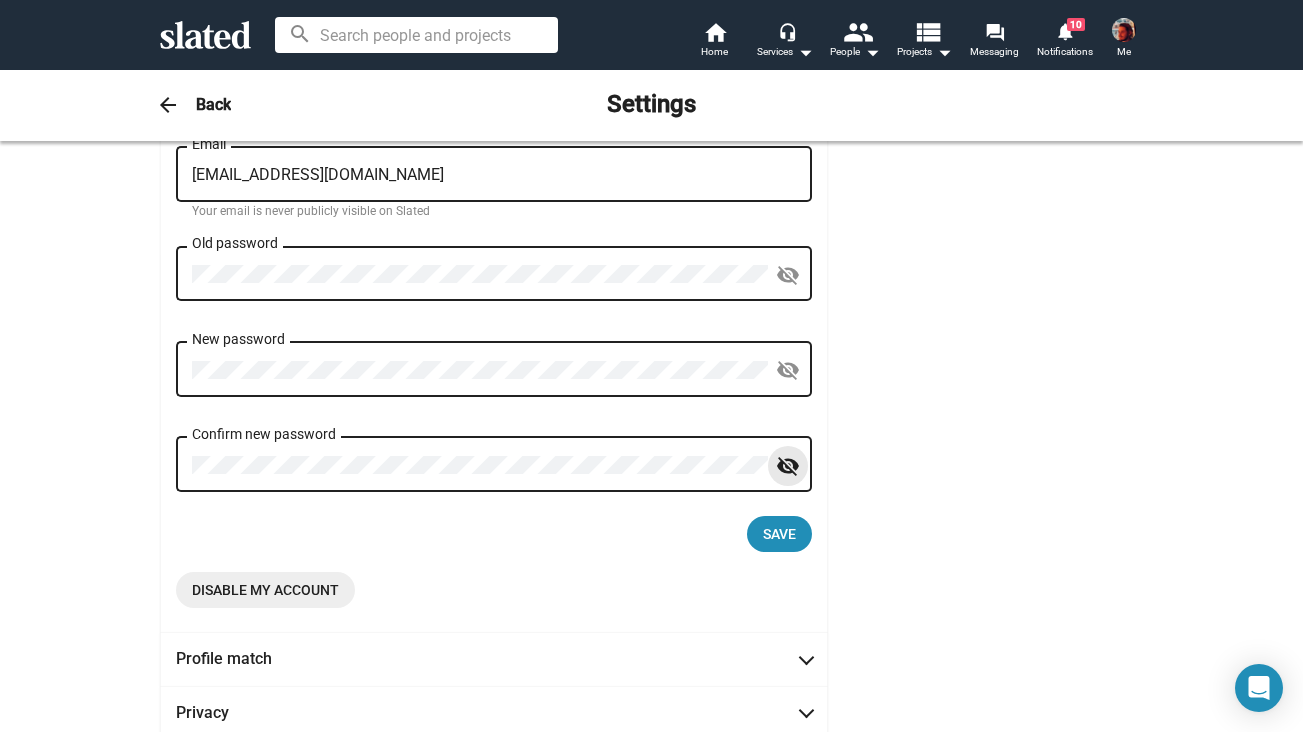 click on "visibility_off" at bounding box center [788, 466] 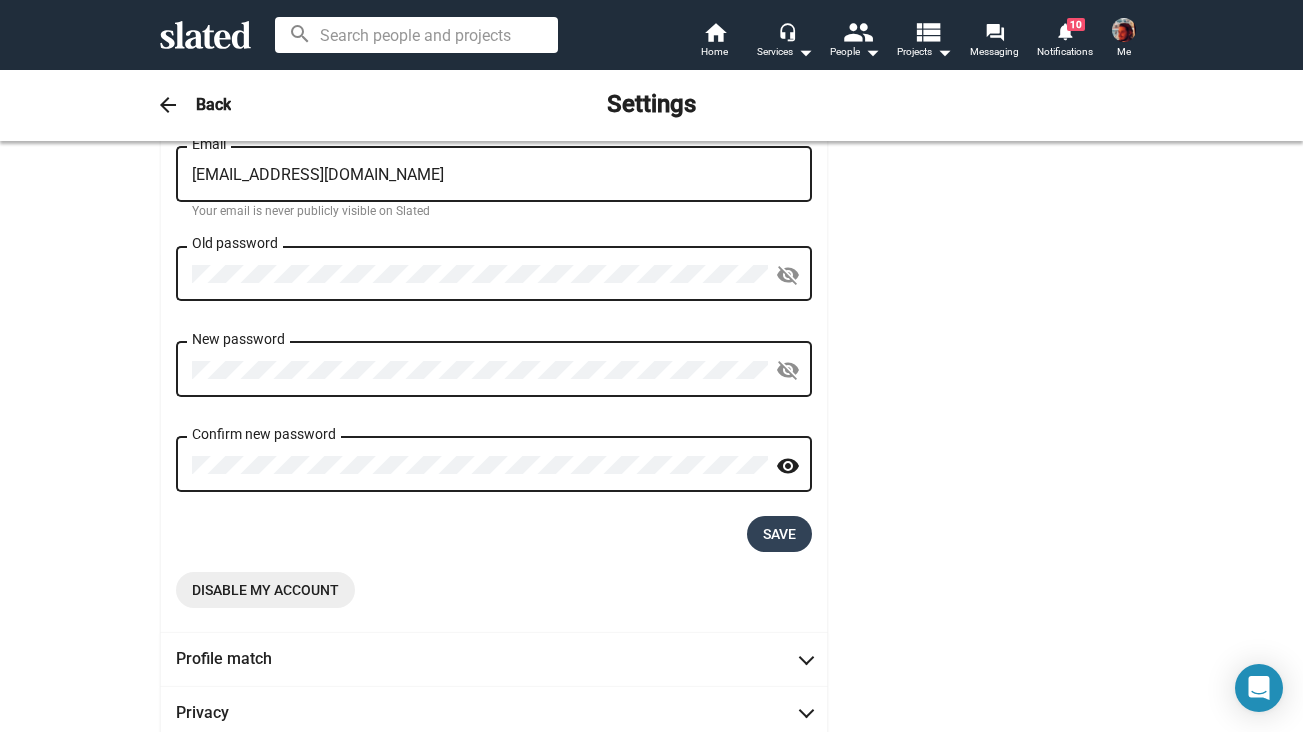 click on "Save" at bounding box center [779, 534] 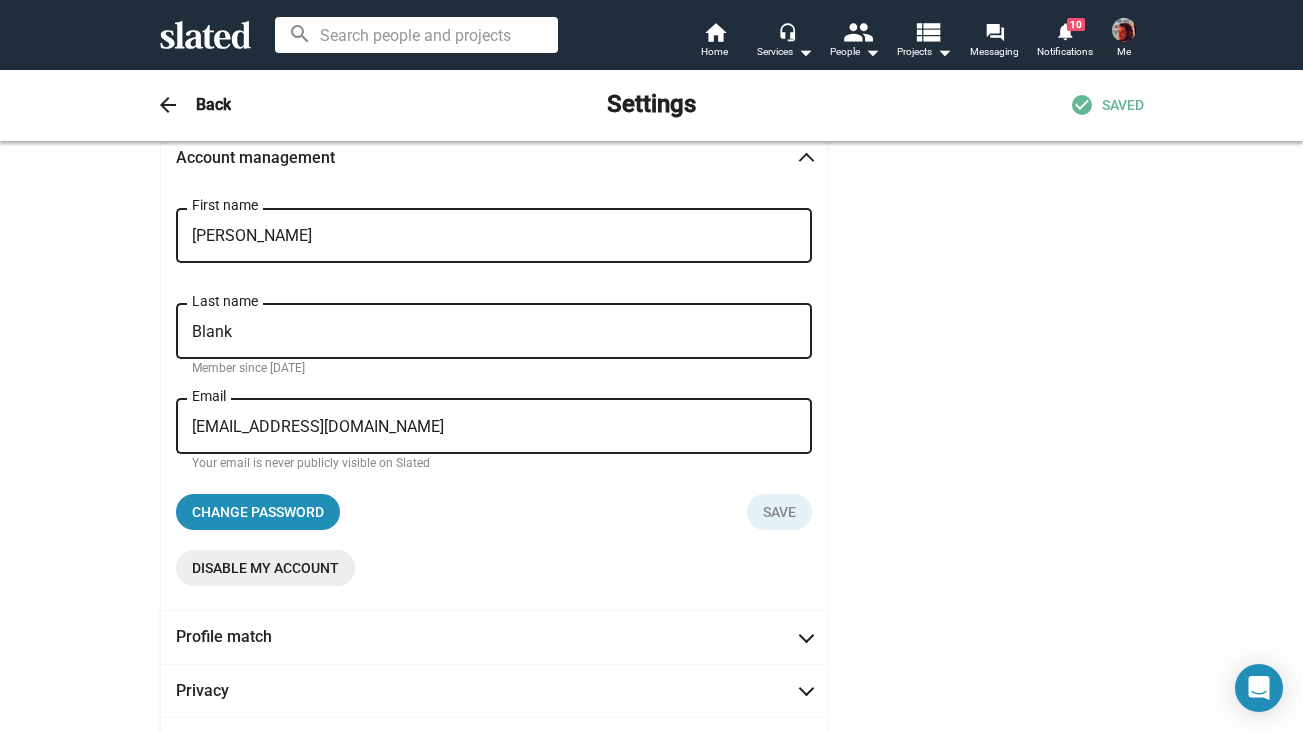scroll, scrollTop: 0, scrollLeft: 0, axis: both 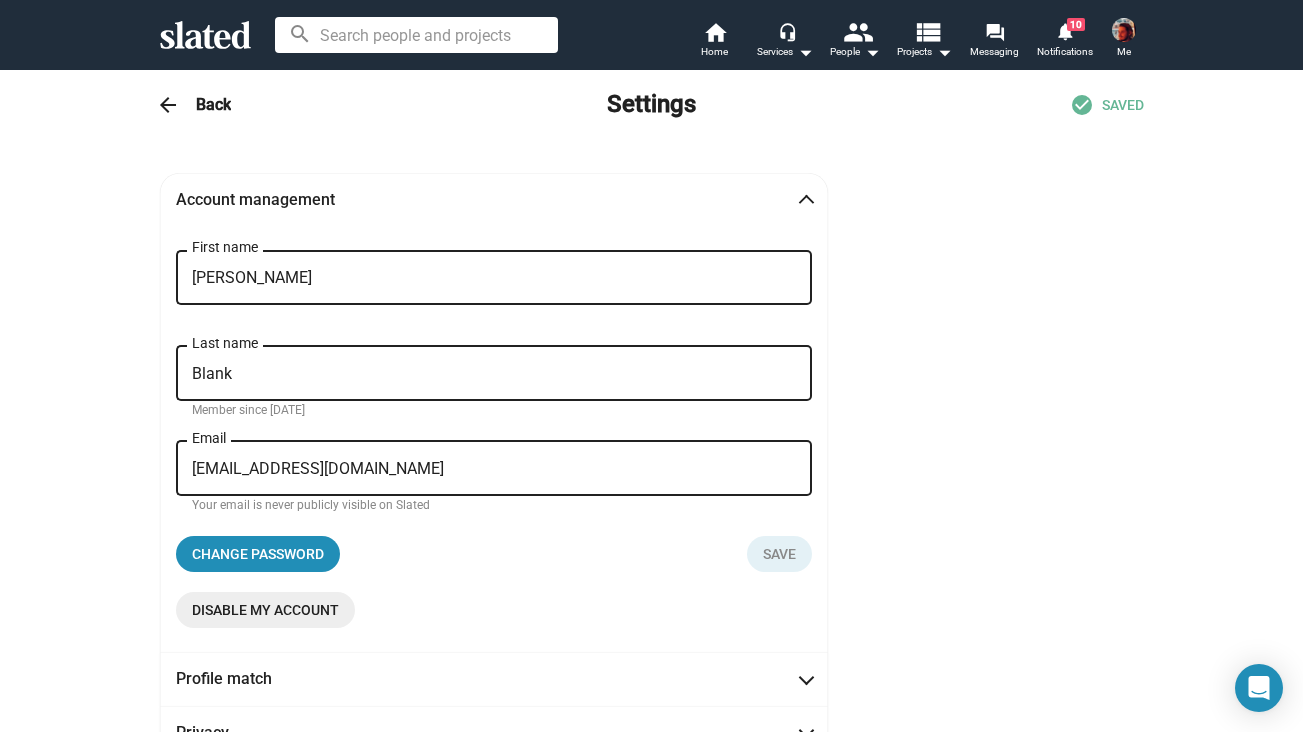 click at bounding box center (1124, 30) 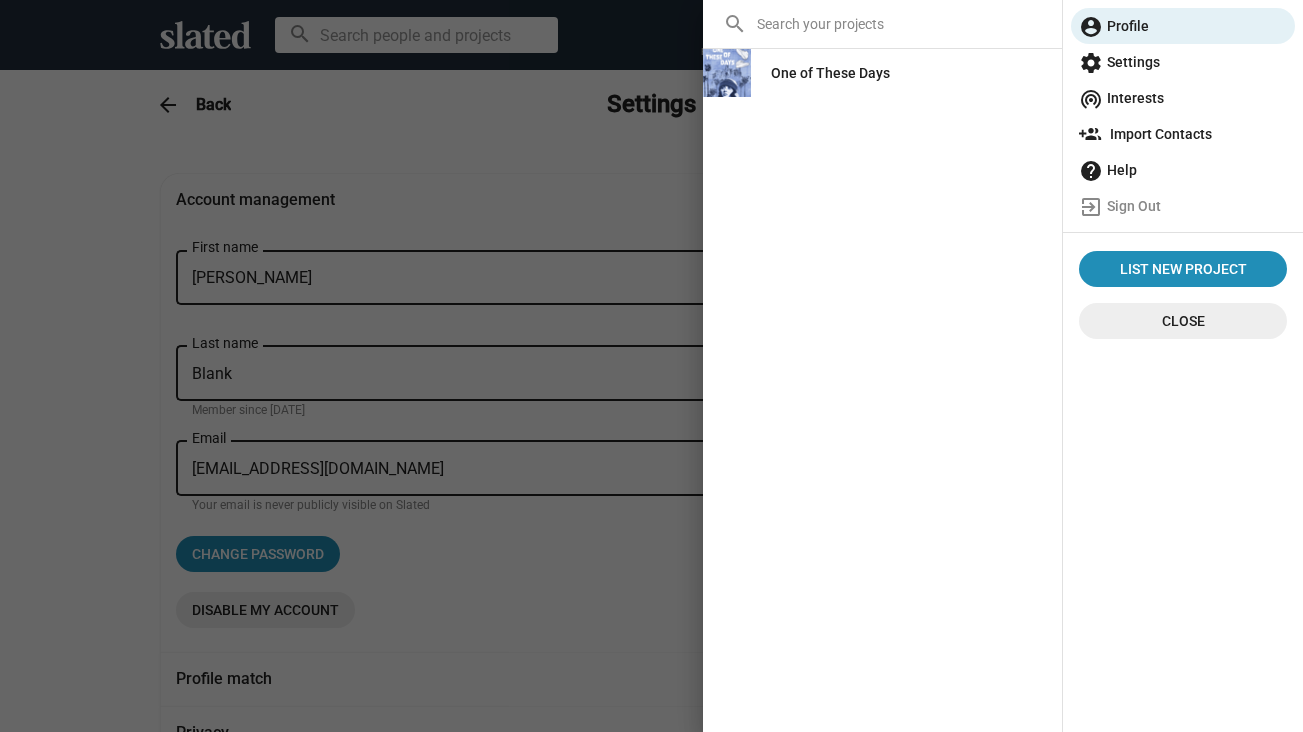 click on "One of These Days" 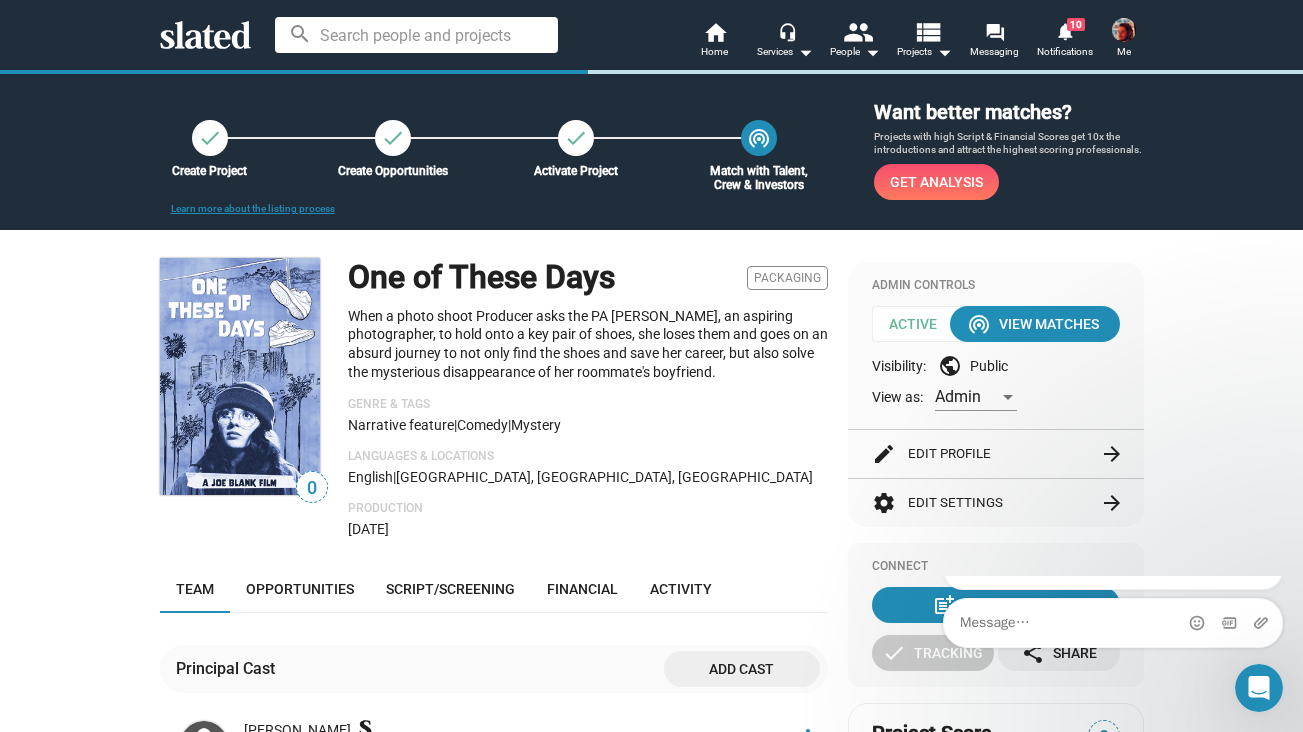 scroll, scrollTop: 0, scrollLeft: 0, axis: both 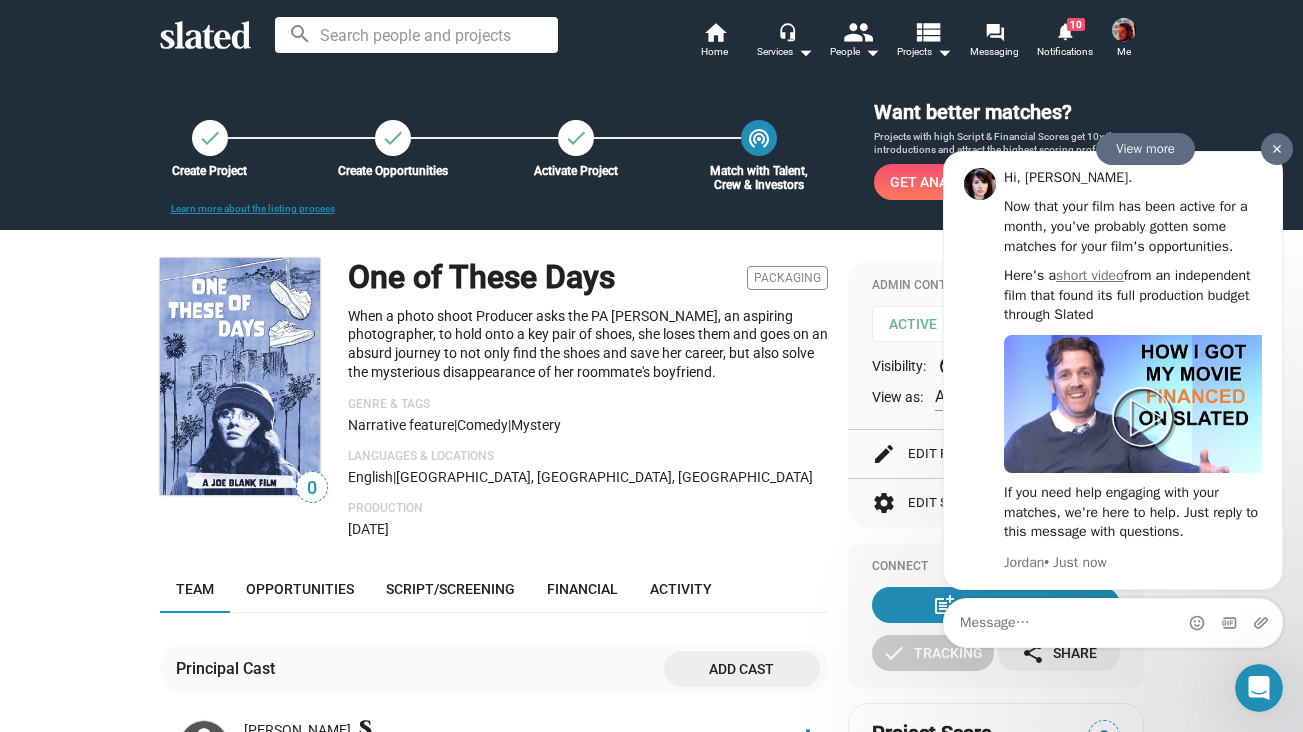 click at bounding box center (1277, 148) 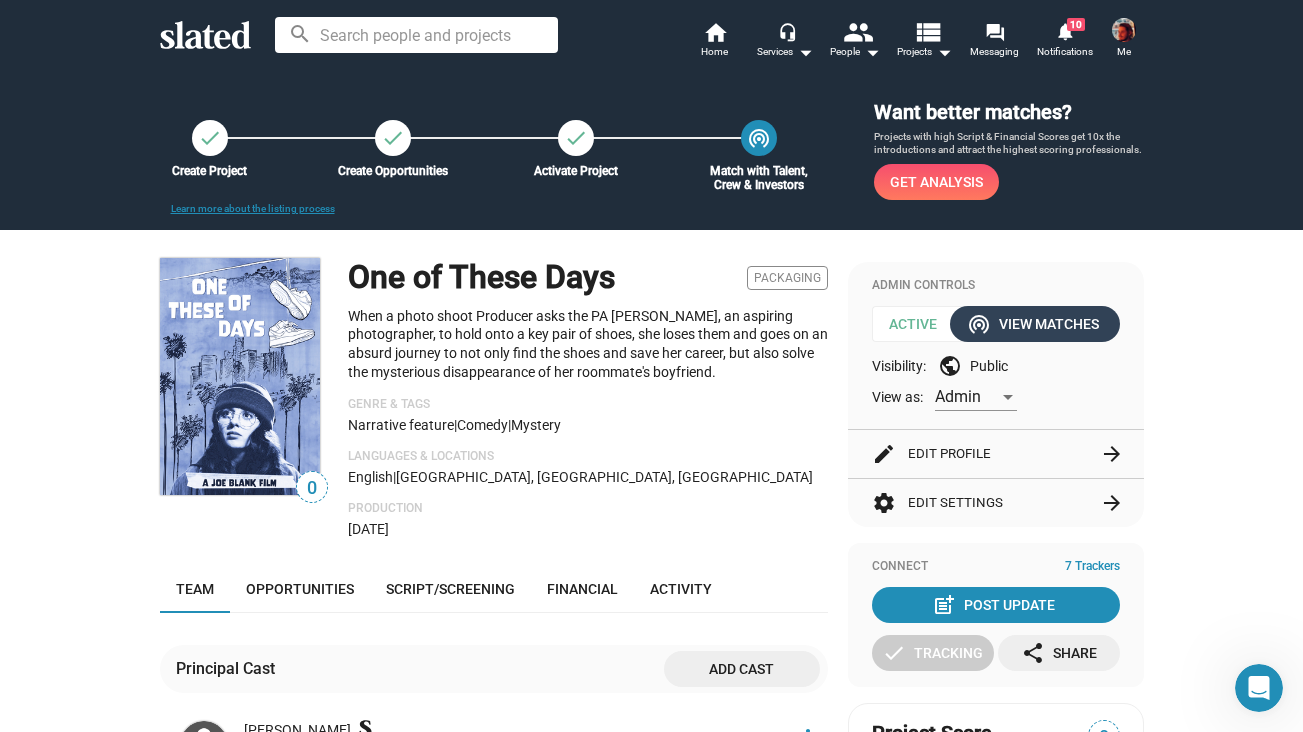 click on "wifi_tethering  View Matches" 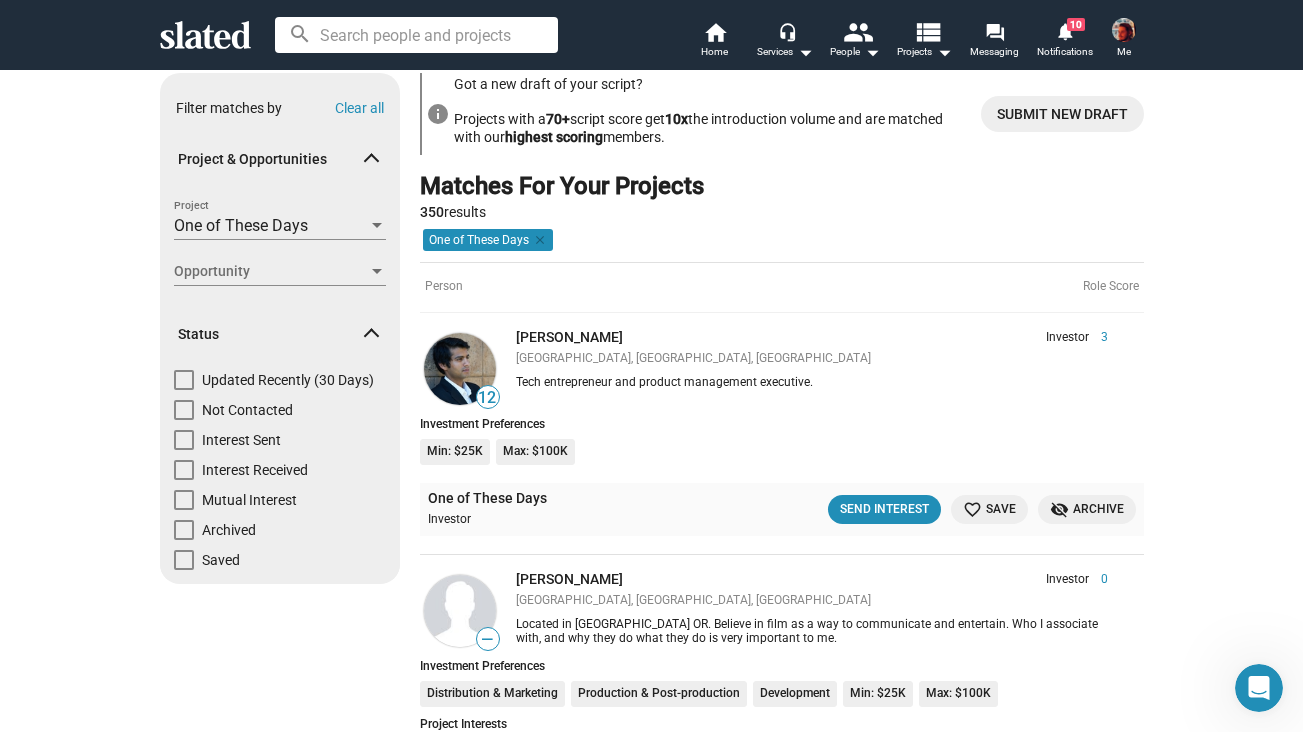 scroll, scrollTop: 38, scrollLeft: 0, axis: vertical 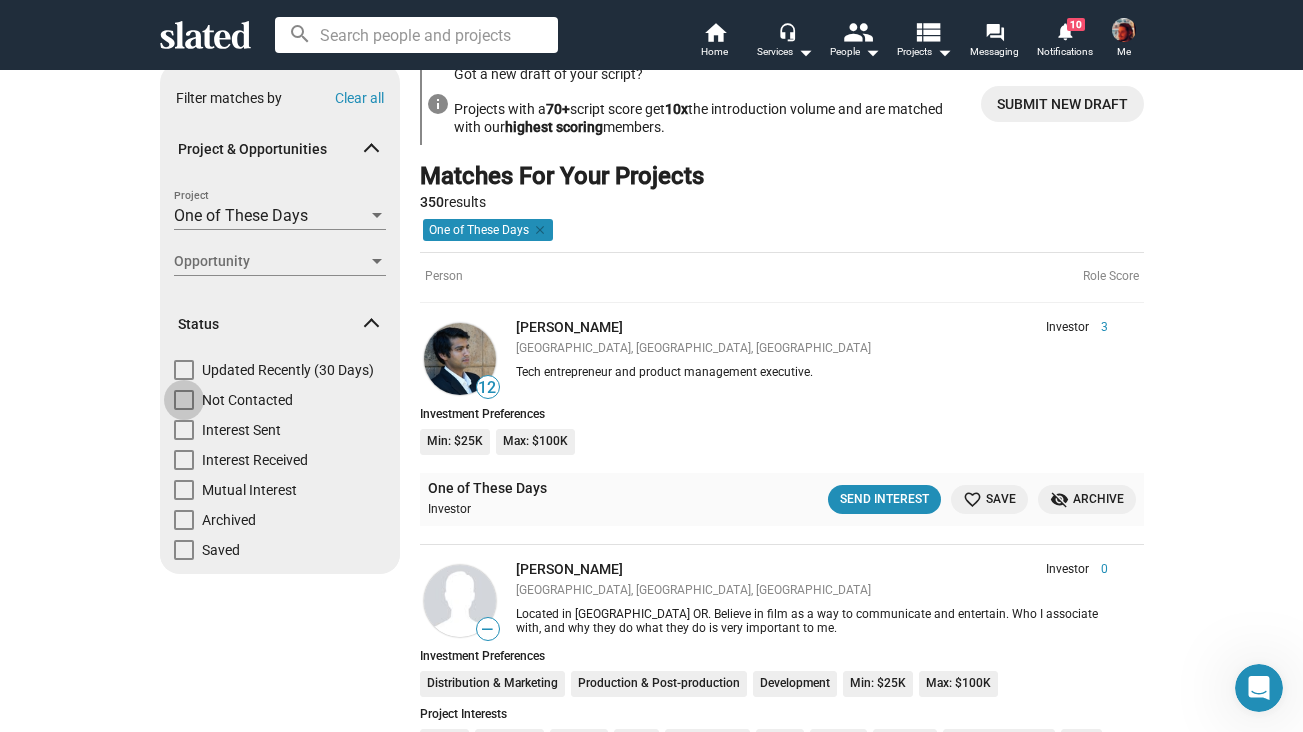 click at bounding box center [184, 400] 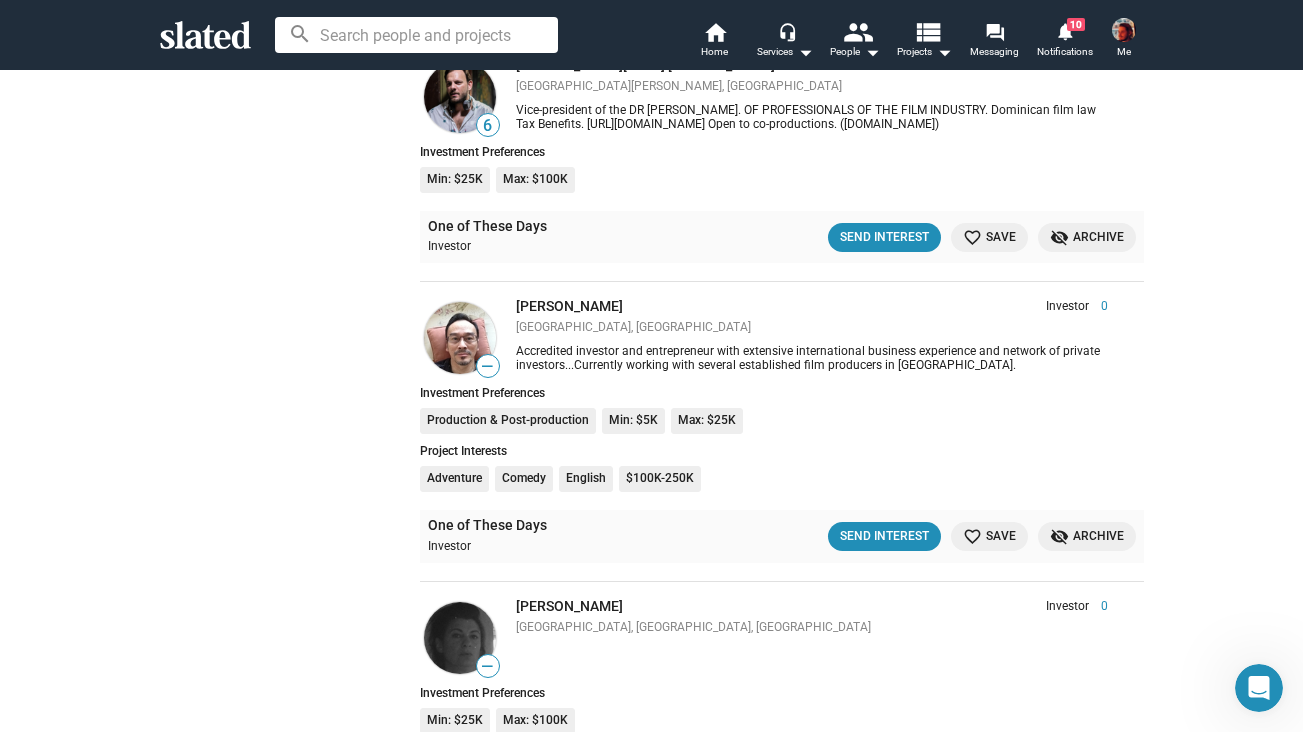 scroll, scrollTop: 2190, scrollLeft: 0, axis: vertical 